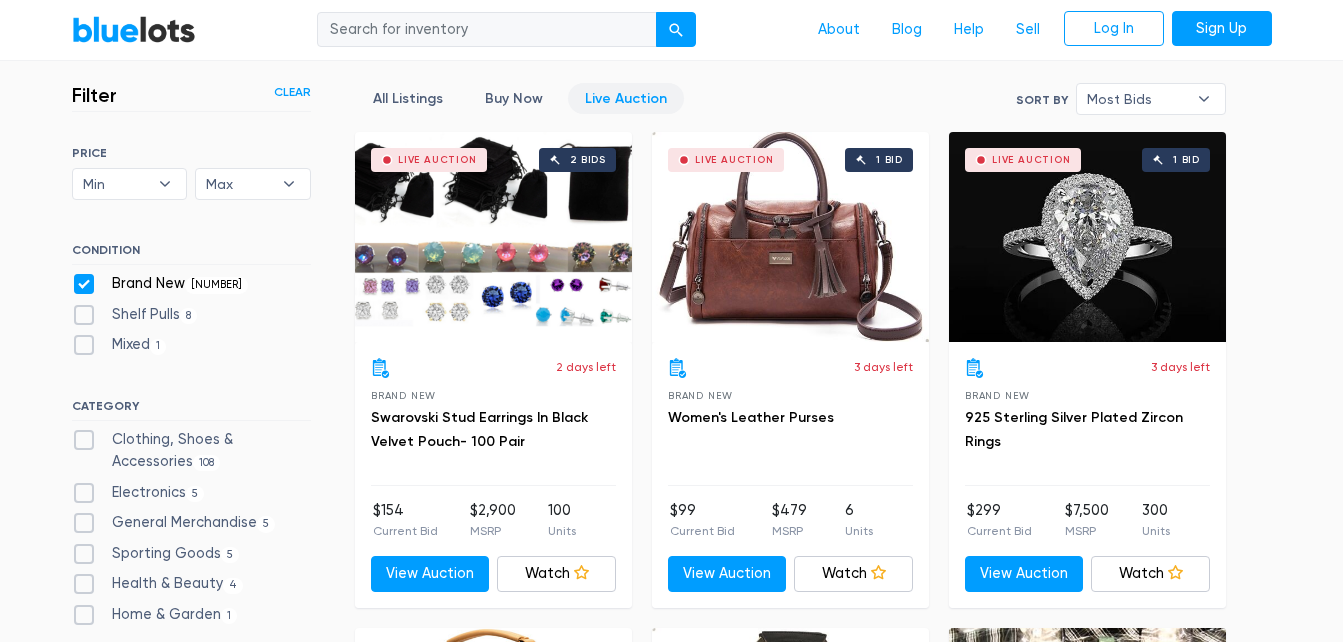 scroll, scrollTop: 538, scrollLeft: 0, axis: vertical 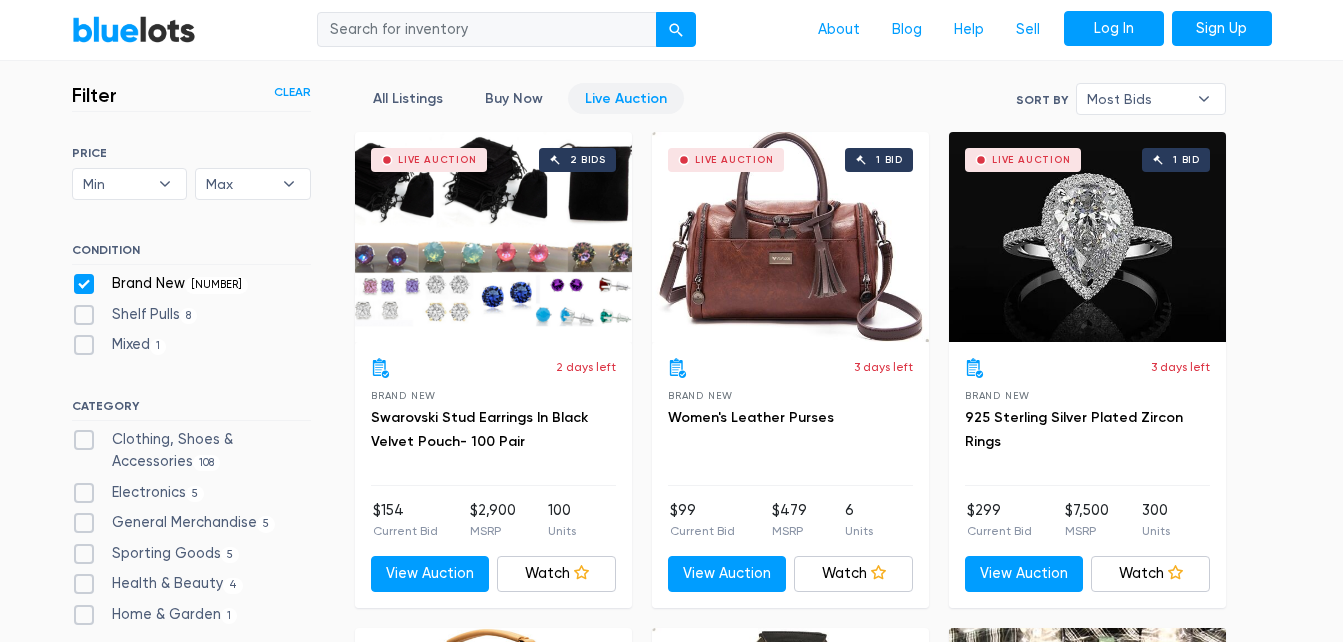 click on "Log In" at bounding box center [1114, 29] 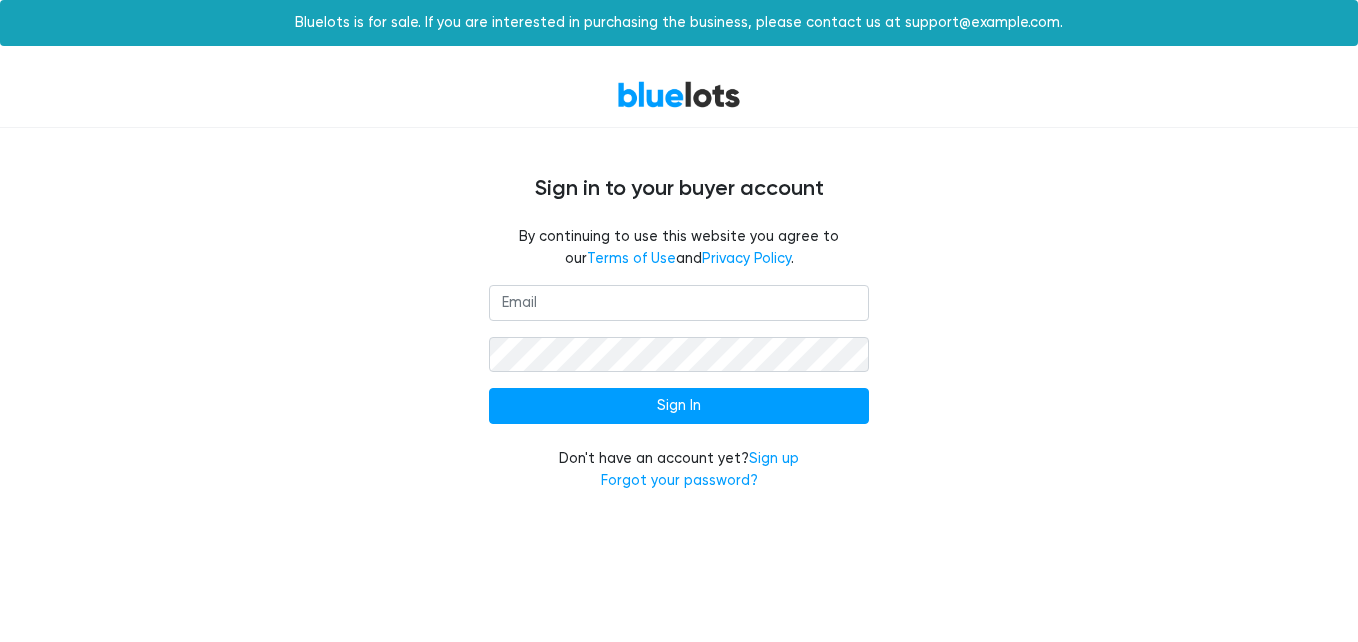 scroll, scrollTop: 0, scrollLeft: 0, axis: both 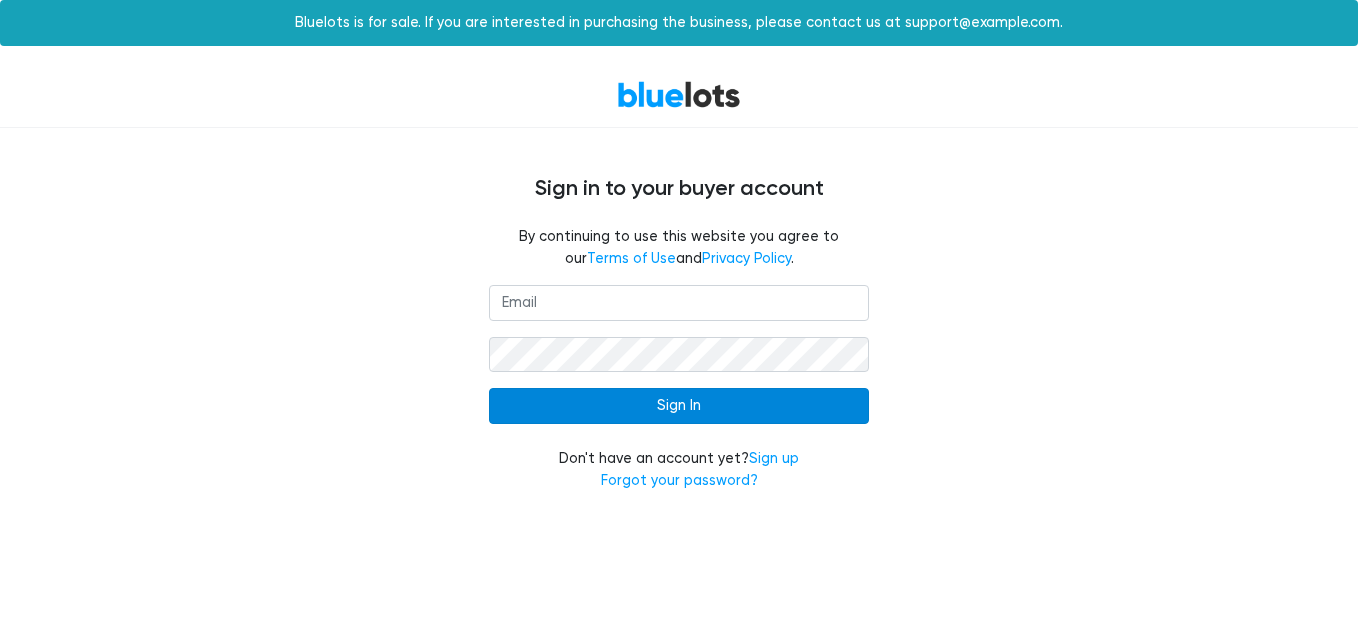 type on "[EMAIL]" 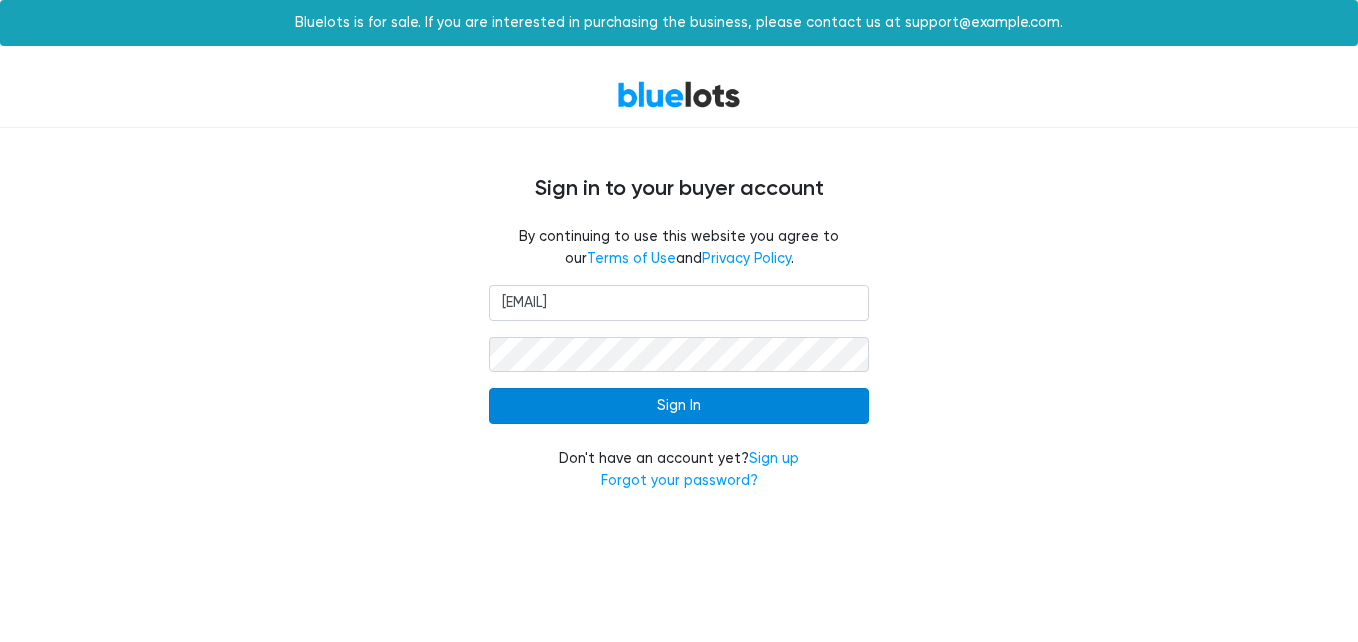click on "Sign In" at bounding box center [679, 406] 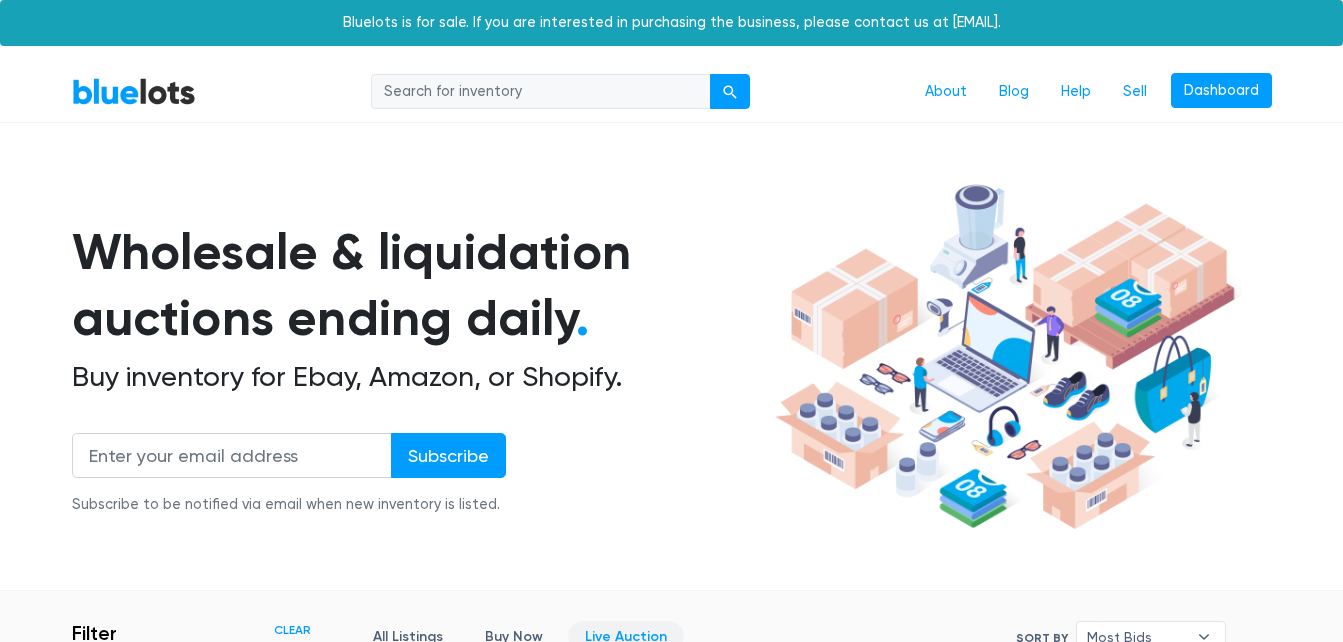 scroll, scrollTop: 0, scrollLeft: 0, axis: both 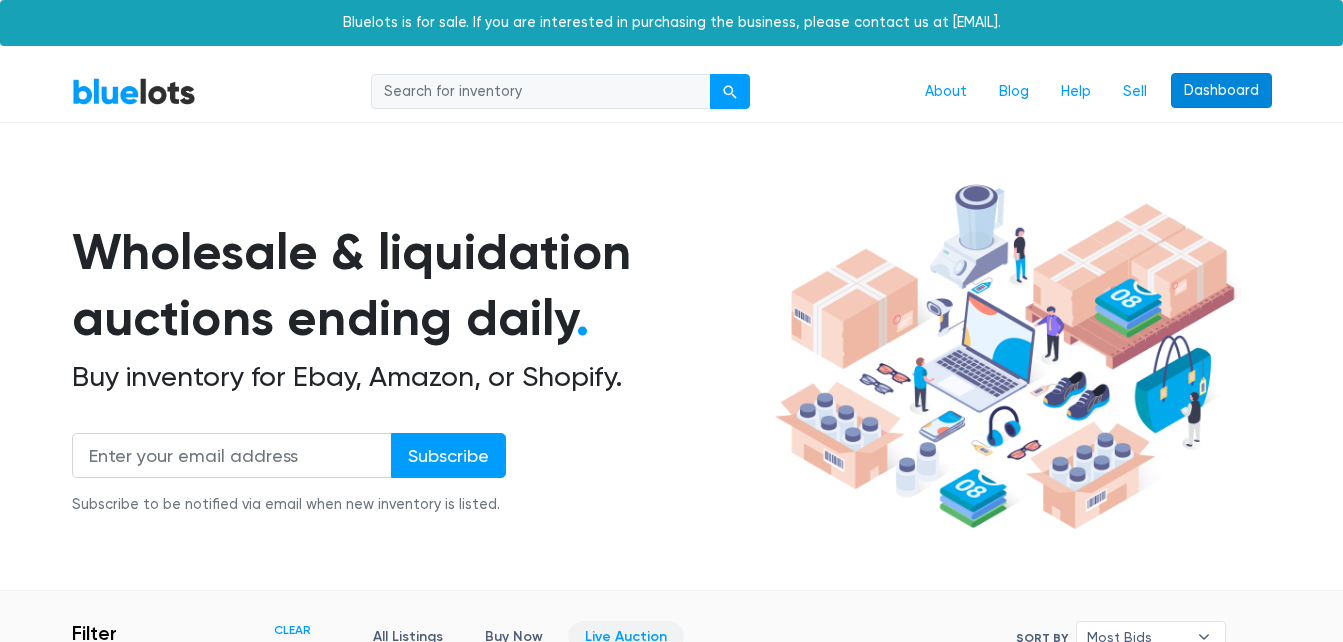 click on "Dashboard" at bounding box center [1221, 91] 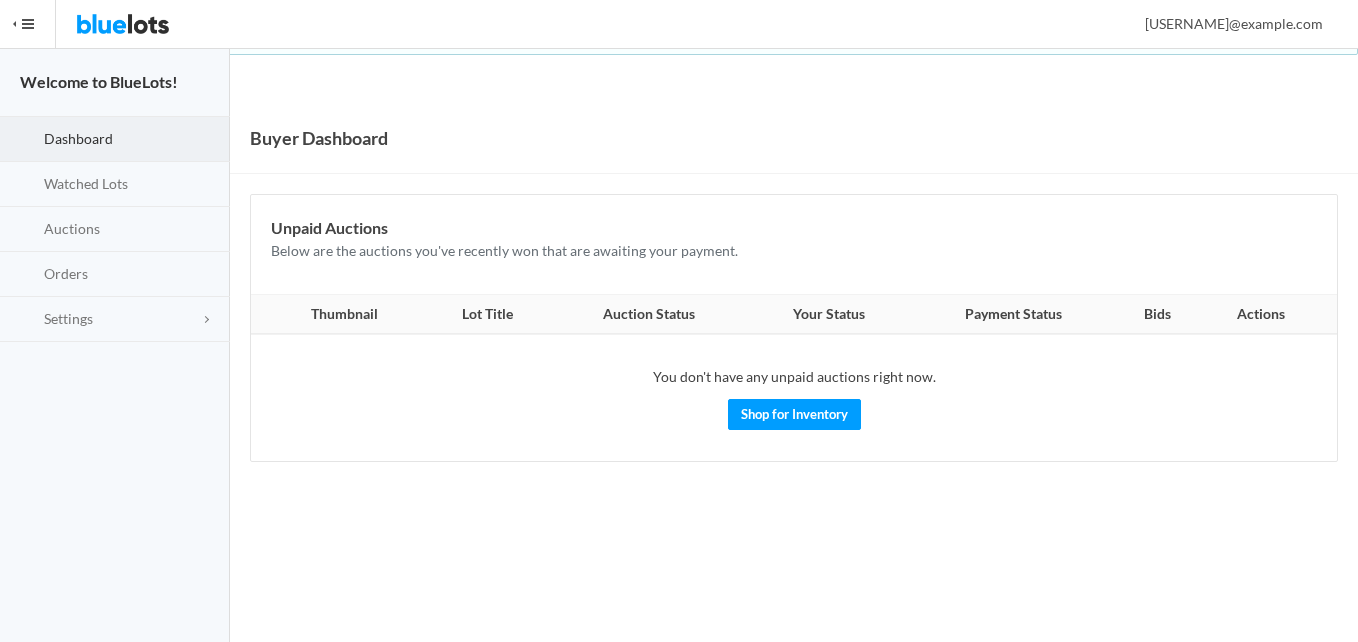 scroll, scrollTop: 0, scrollLeft: 0, axis: both 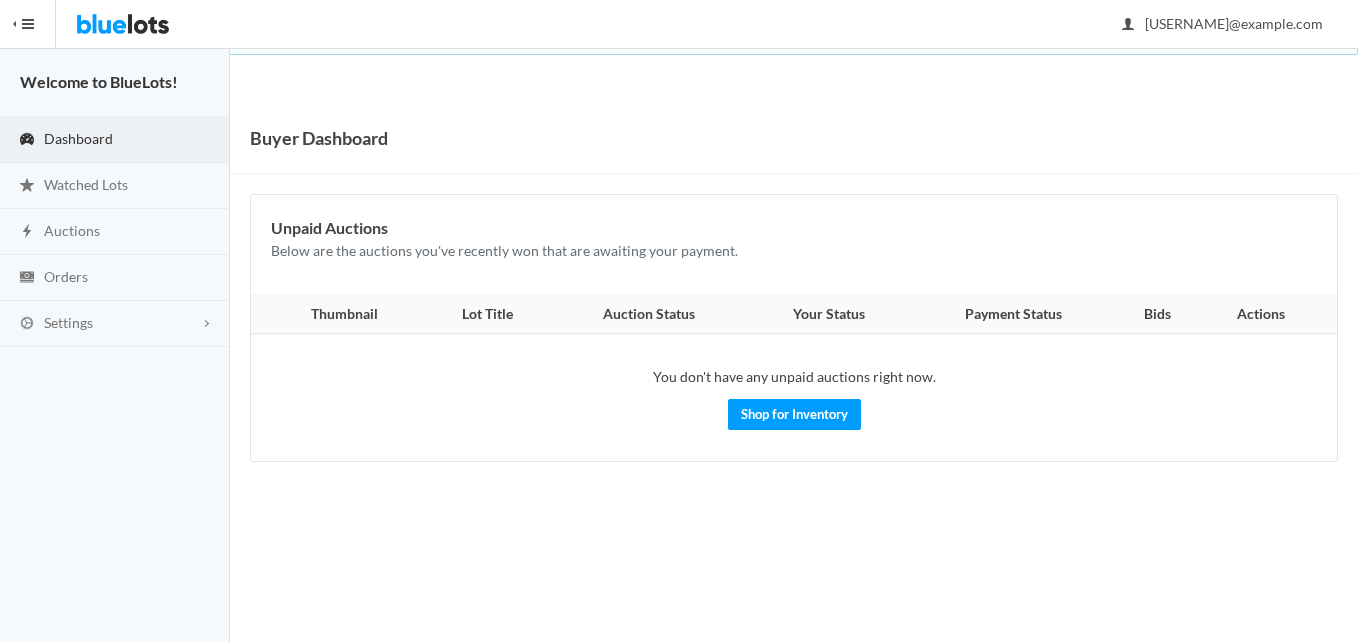 click at bounding box center (28, 24) 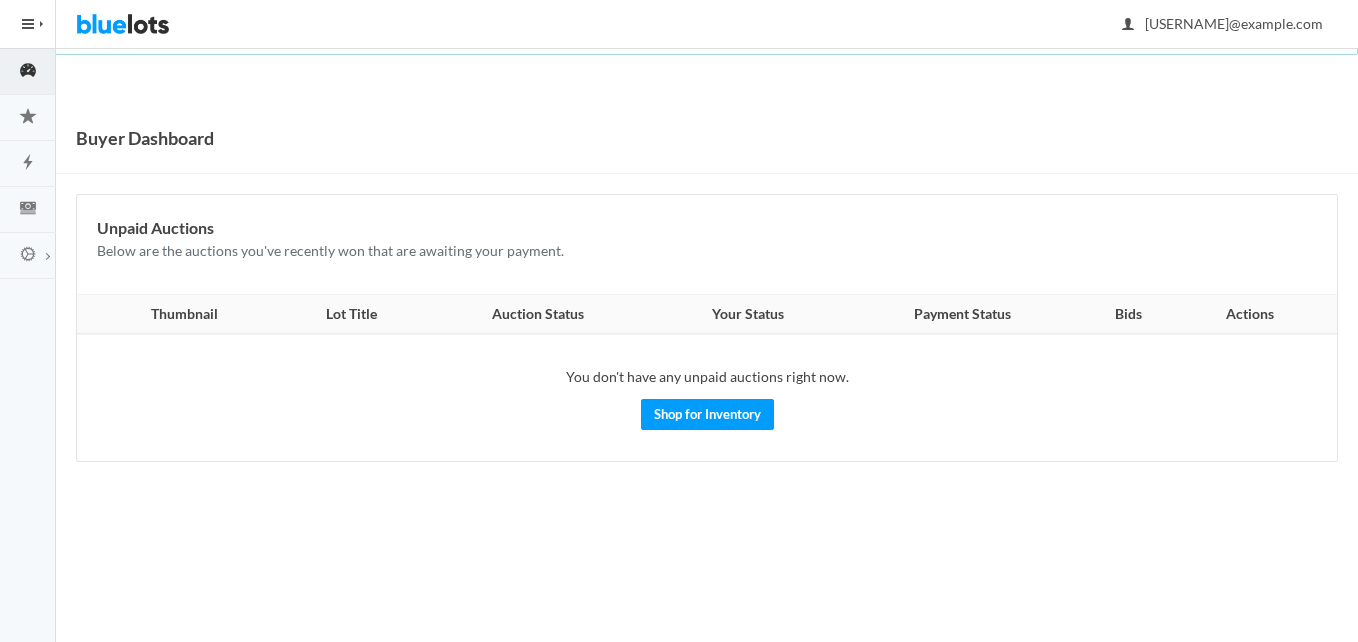 click at bounding box center (28, 24) 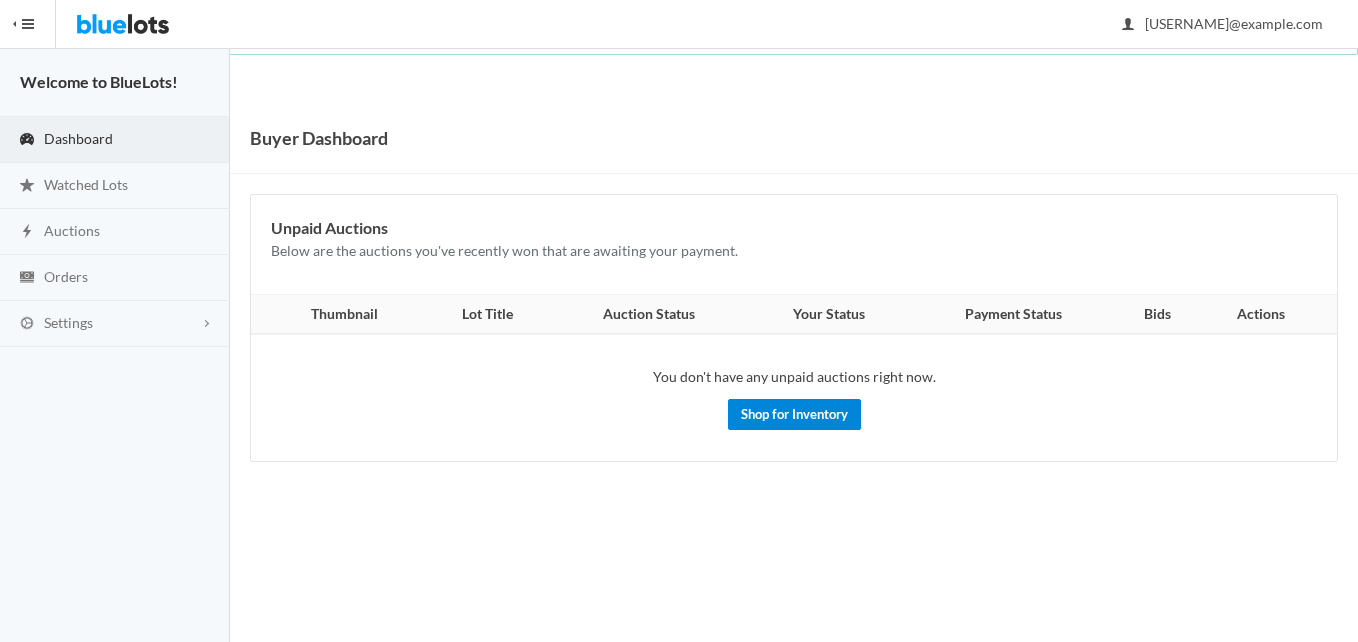 click on "Shop for Inventory" at bounding box center [794, 414] 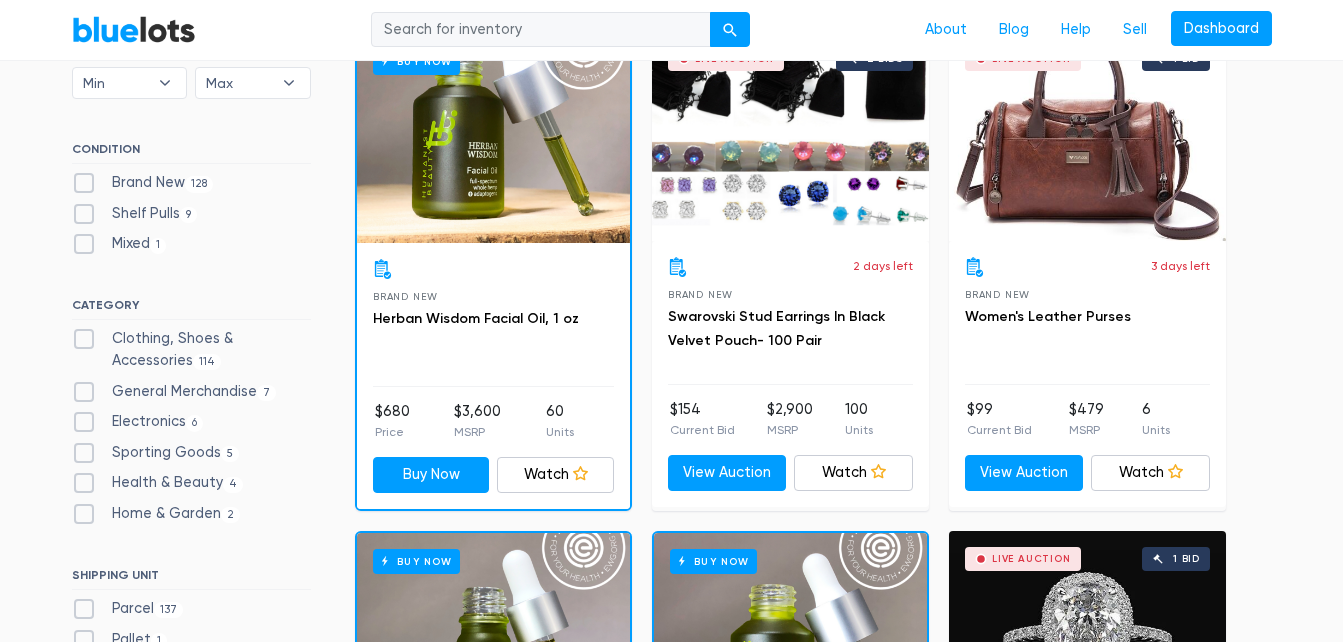 scroll, scrollTop: 700, scrollLeft: 0, axis: vertical 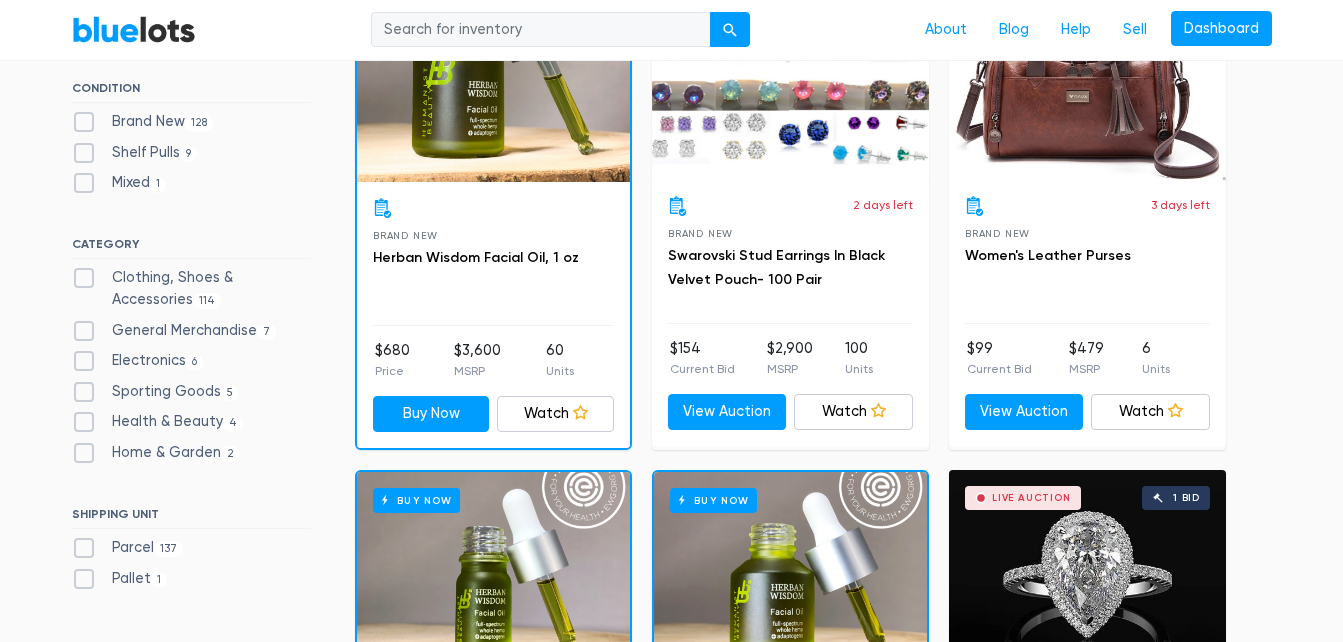 click on "Electronics
6" at bounding box center (138, 361) 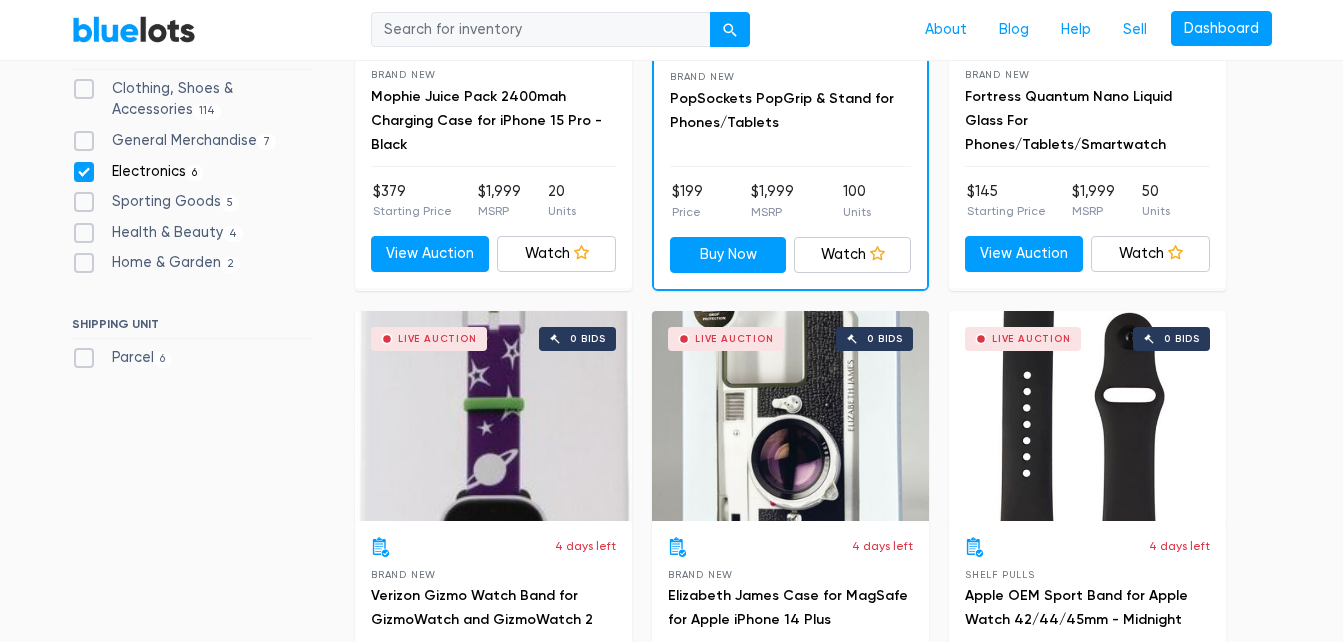 scroll, scrollTop: 638, scrollLeft: 0, axis: vertical 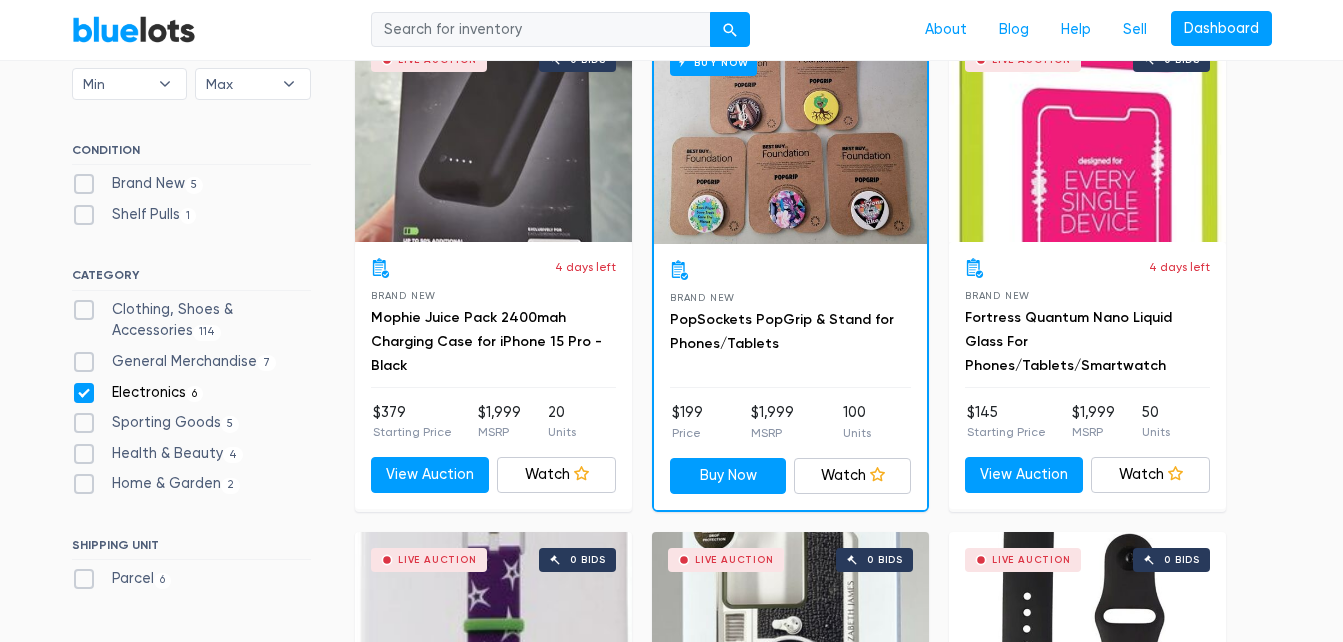 click on "Electronics
6" at bounding box center [138, 393] 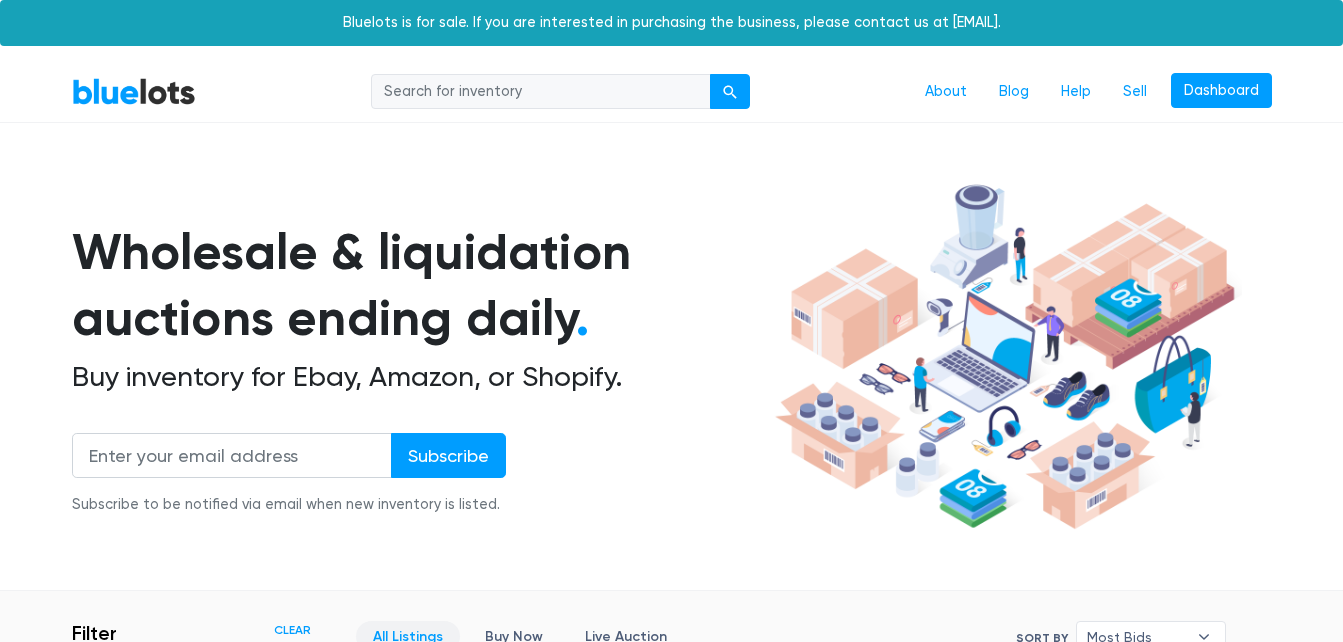 scroll, scrollTop: 538, scrollLeft: 0, axis: vertical 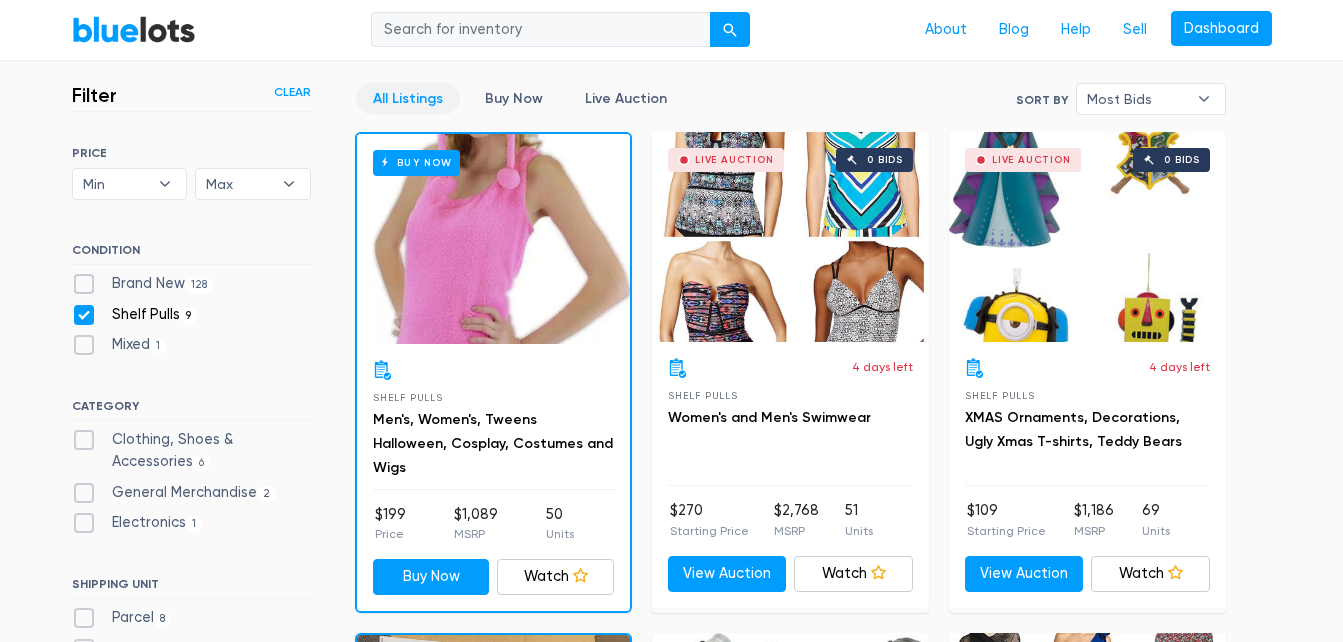 click on "Clothing, Shoes & Accessories
6" at bounding box center (191, 450) 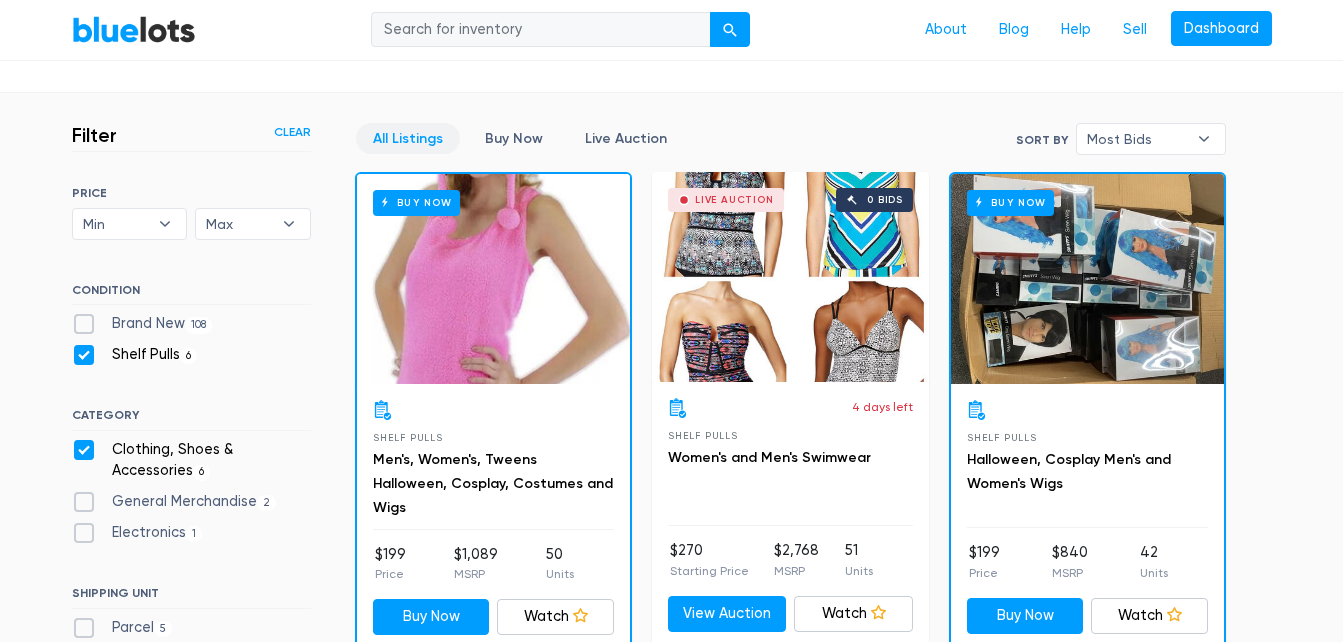 scroll, scrollTop: 533, scrollLeft: 0, axis: vertical 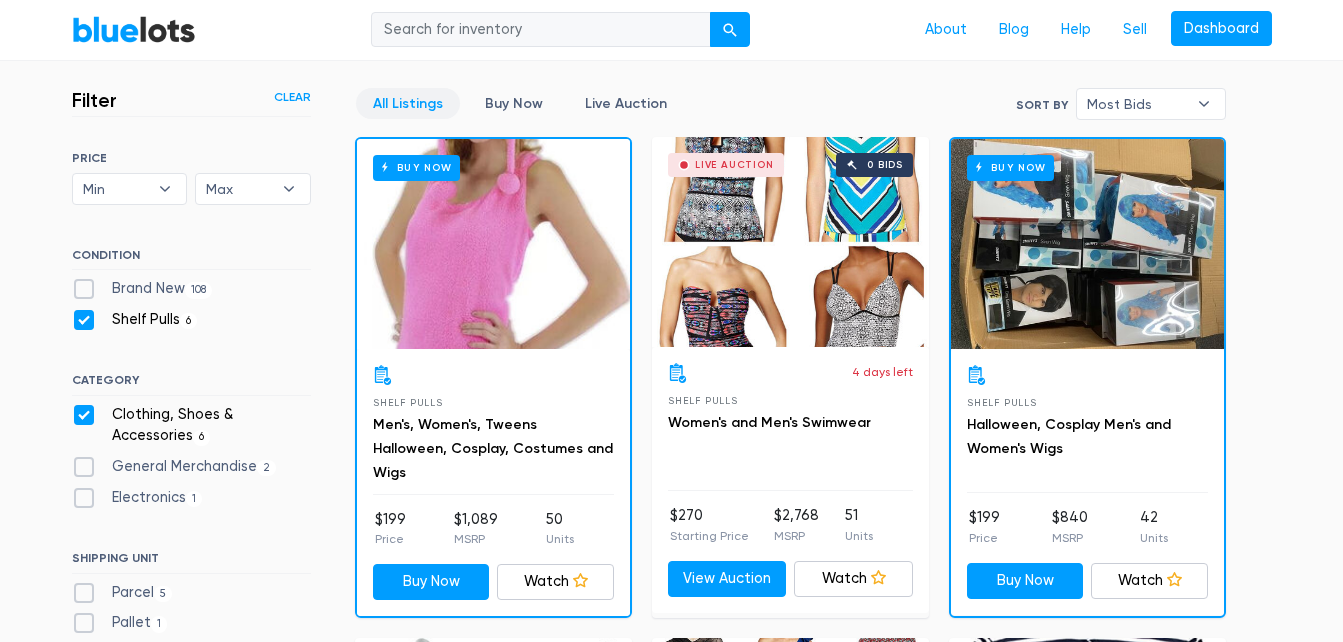 click on "Brand New
108" at bounding box center [142, 289] 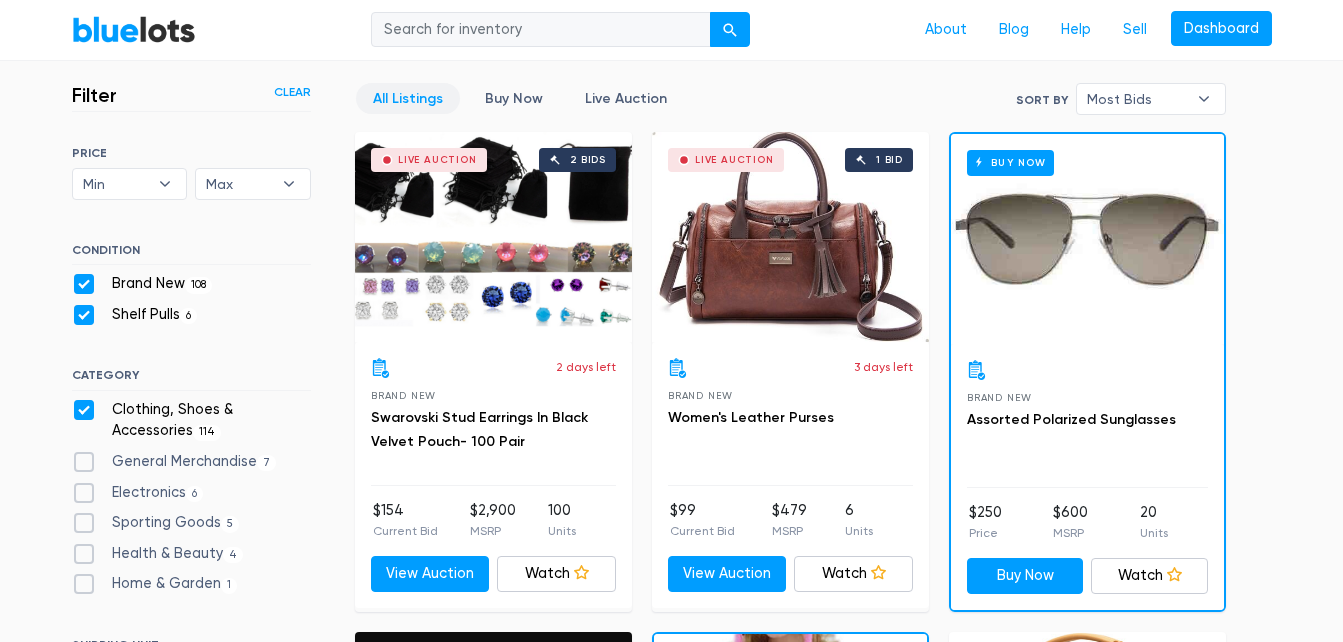 scroll, scrollTop: 538, scrollLeft: 0, axis: vertical 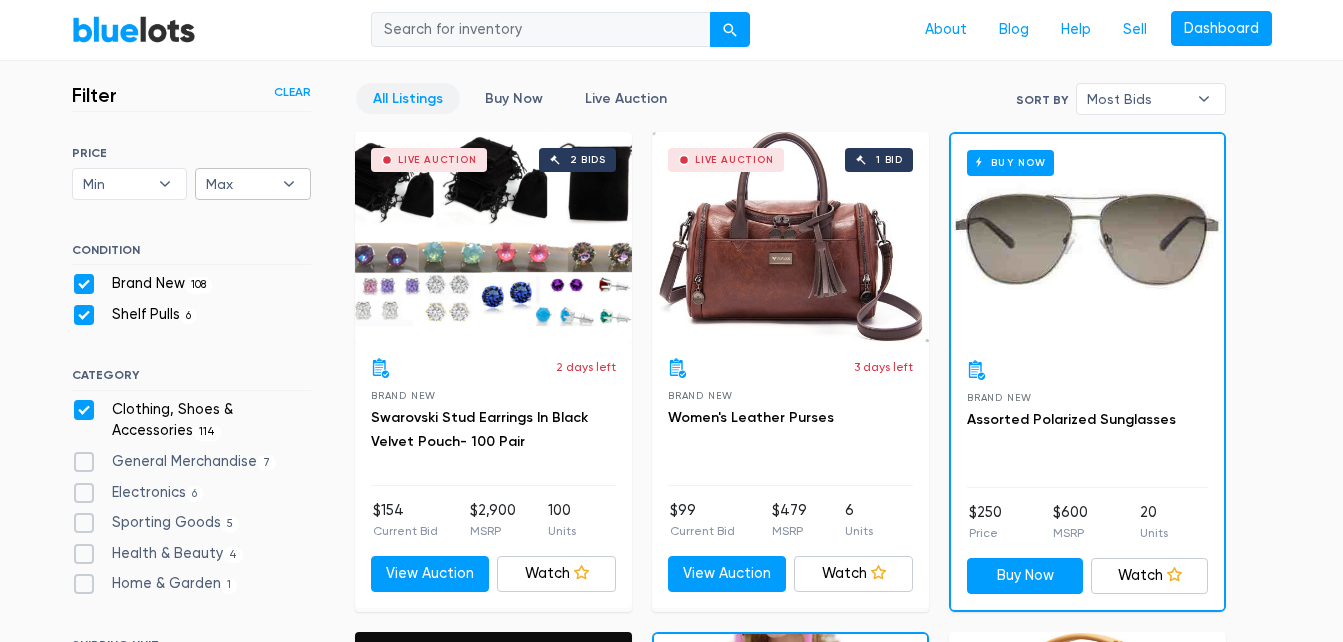 click on "▾" at bounding box center [289, 184] 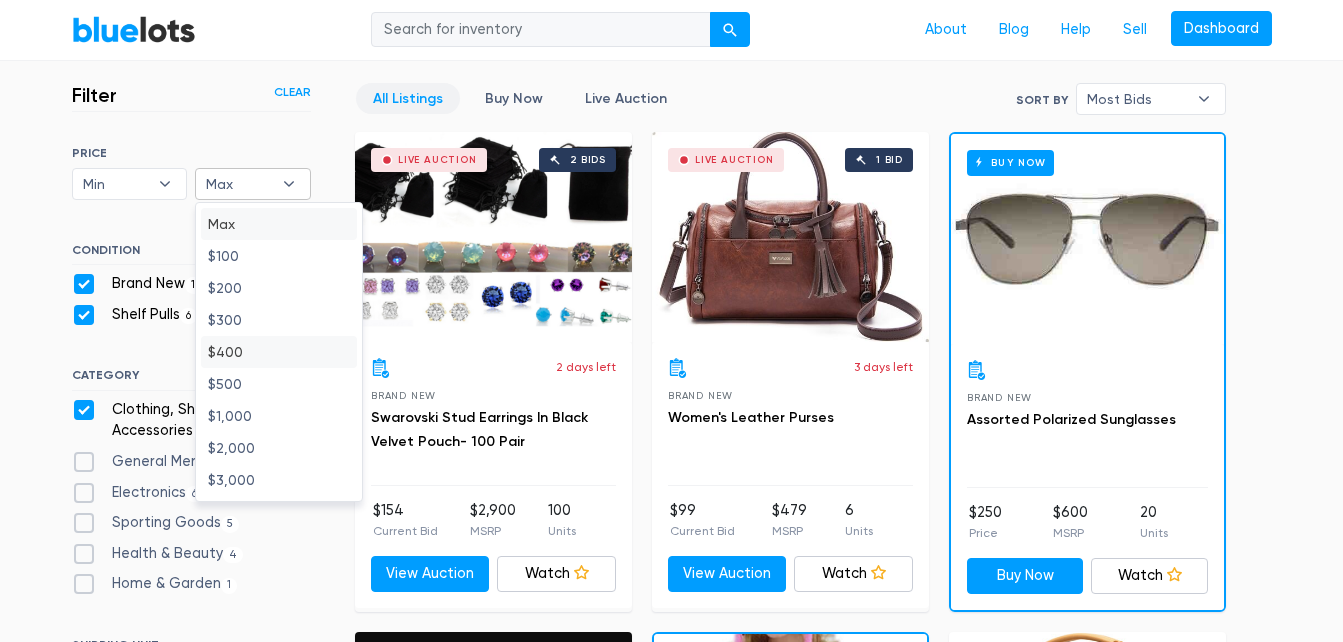 click on "$400" at bounding box center [279, 352] 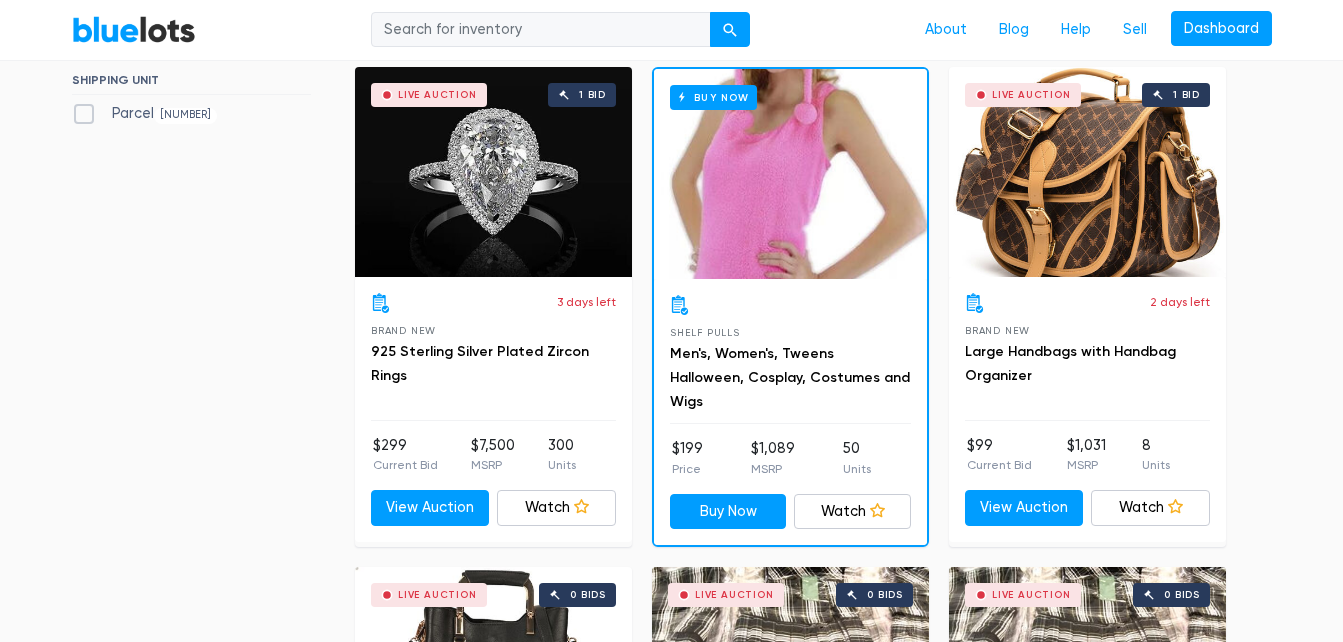 scroll, scrollTop: 1138, scrollLeft: 0, axis: vertical 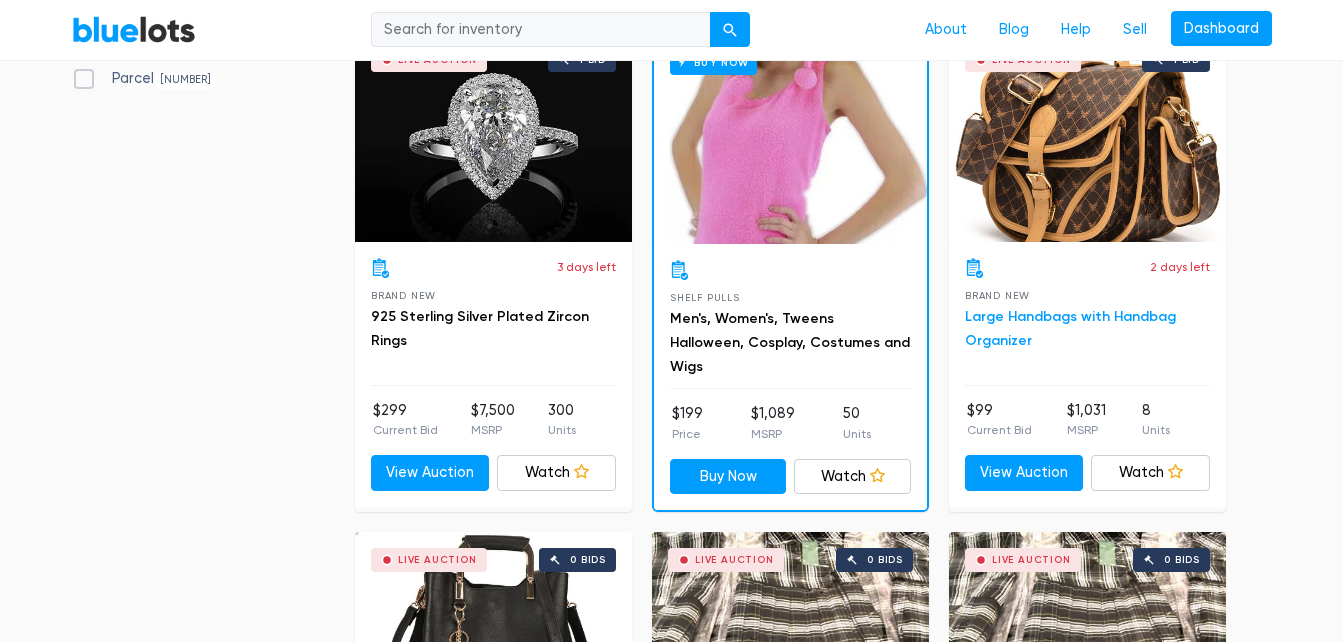 click on "Large Handbags with Handbag Organizer" at bounding box center [1070, 328] 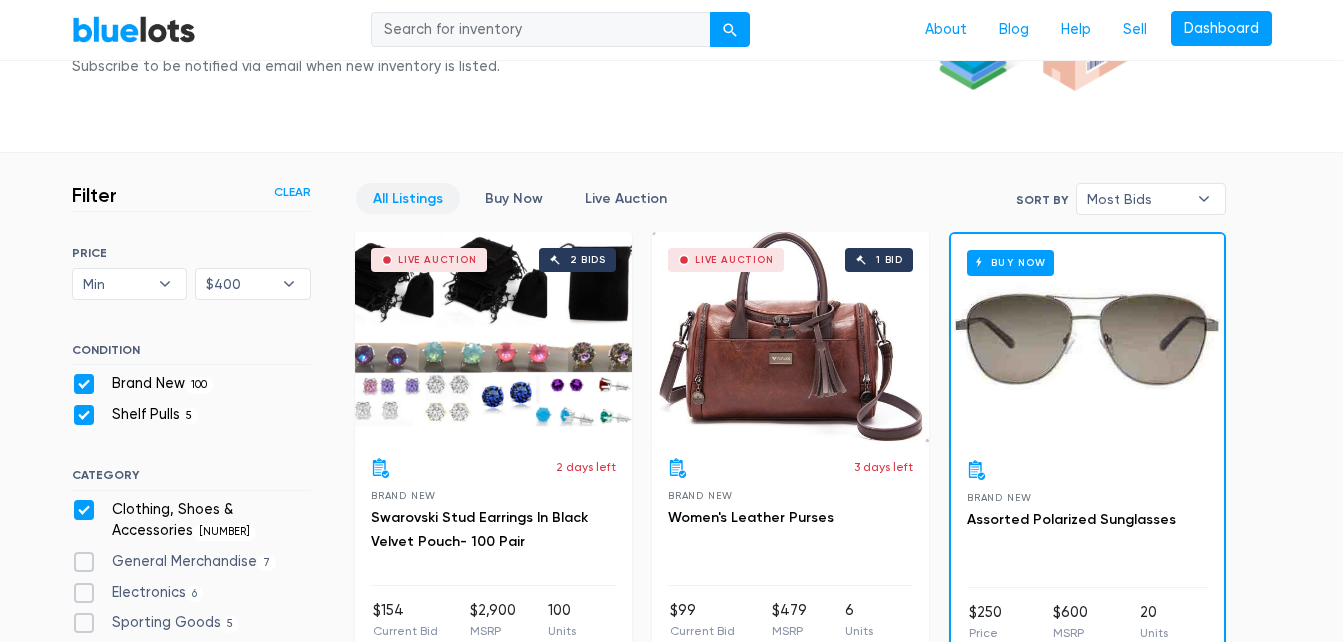 scroll, scrollTop: 338, scrollLeft: 0, axis: vertical 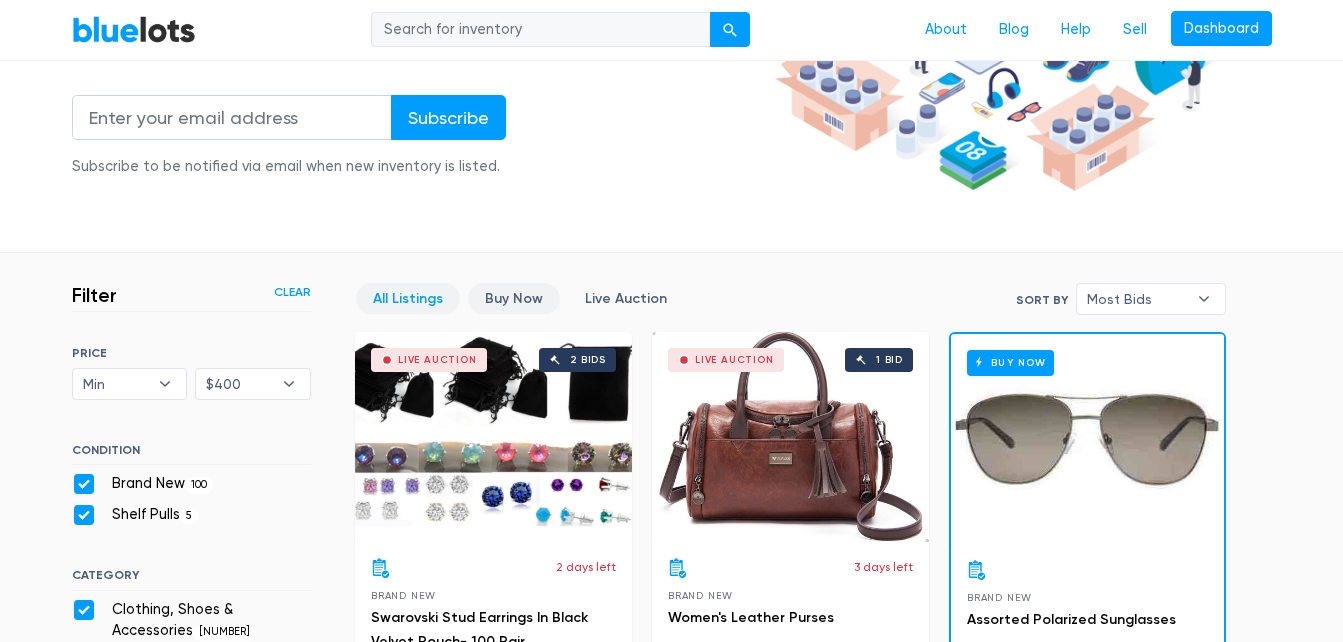 click on "Buy Now" at bounding box center [514, 298] 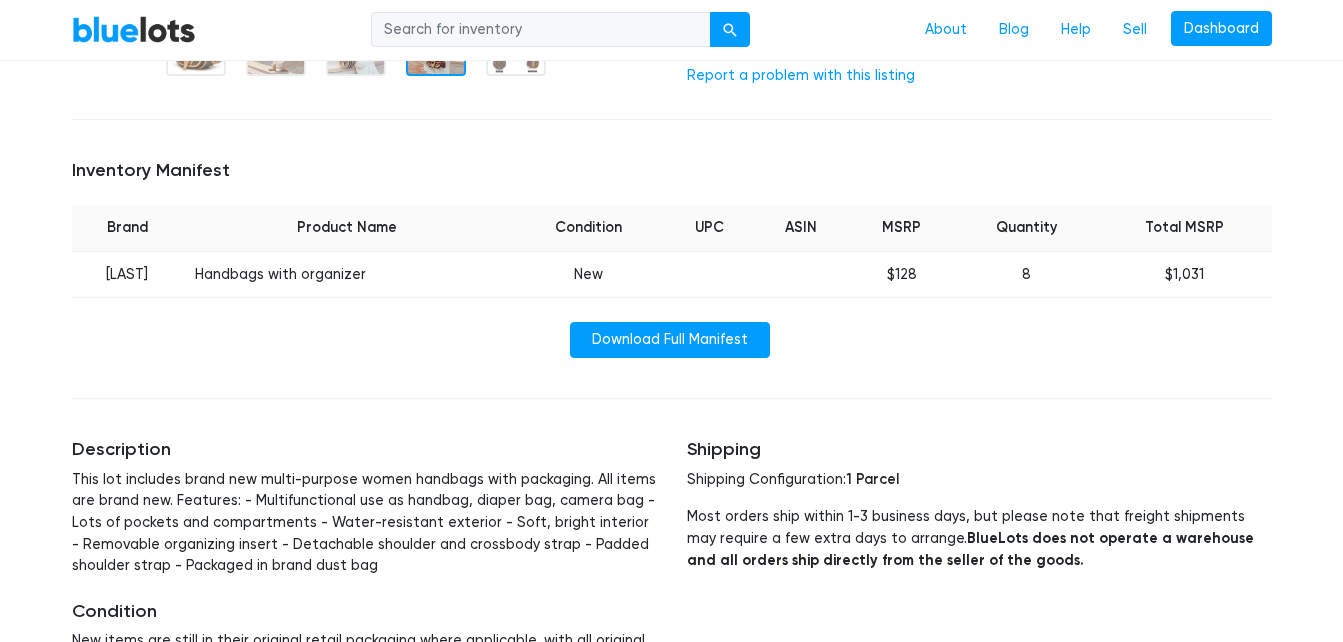 scroll, scrollTop: 700, scrollLeft: 0, axis: vertical 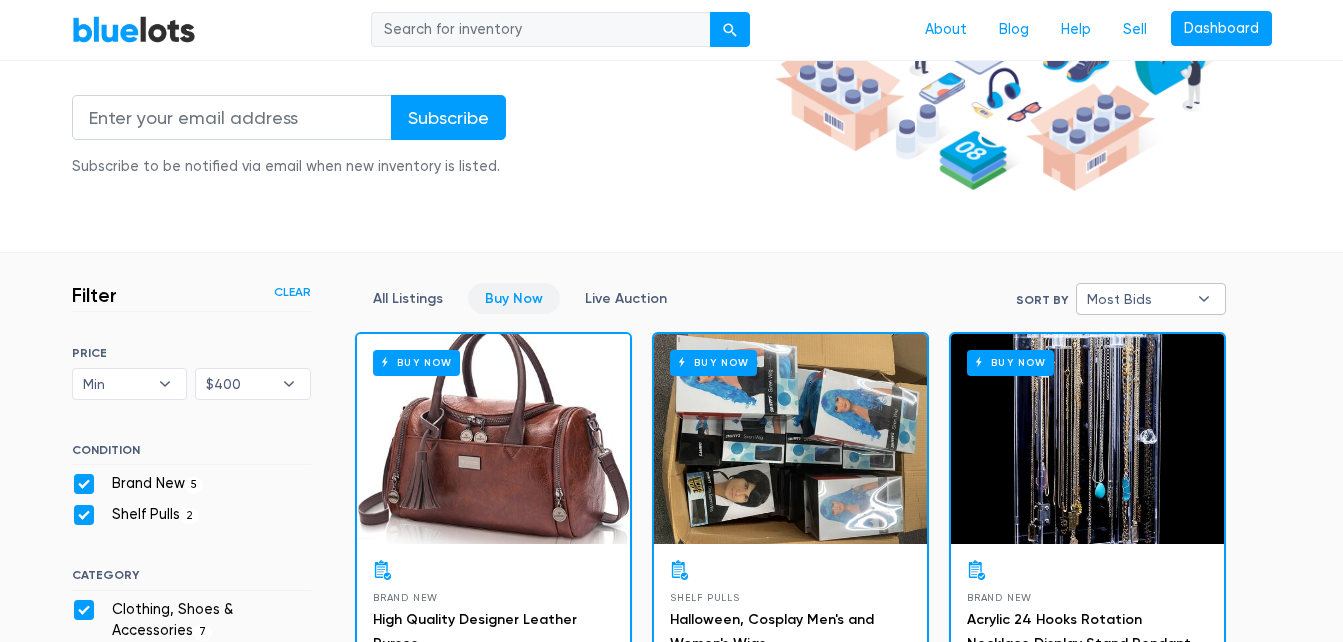 click on "Most Bids" at bounding box center (1137, 299) 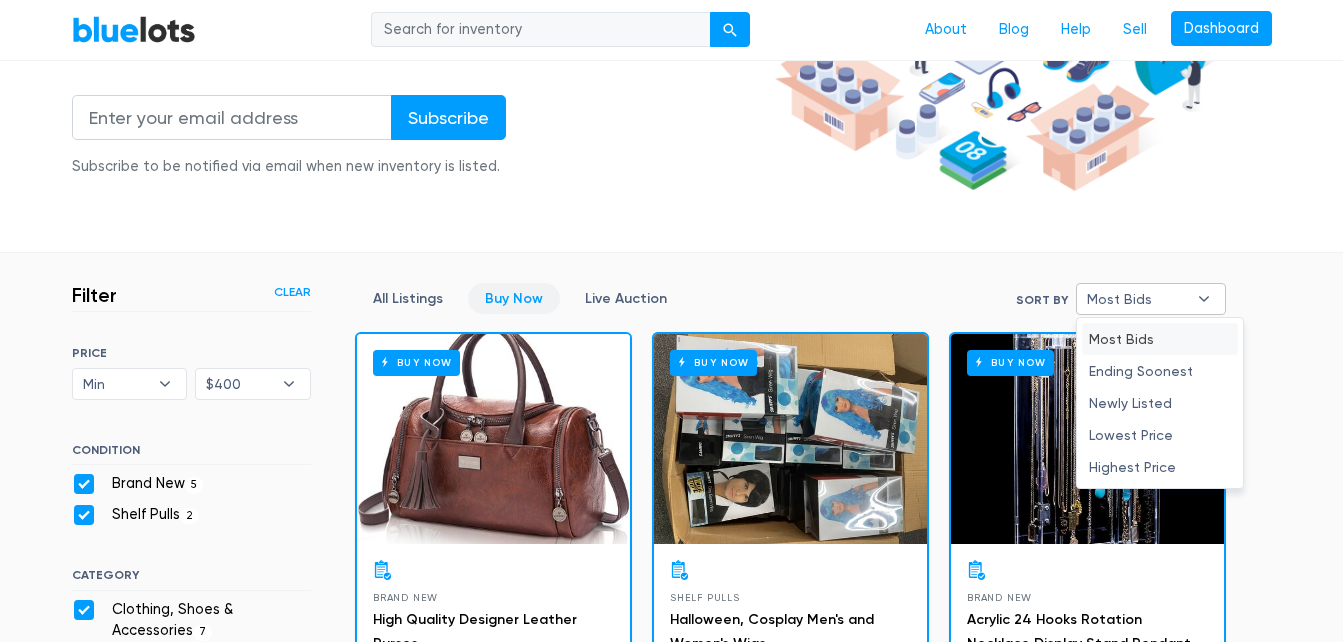 click on "Most Bids" at bounding box center (1137, 299) 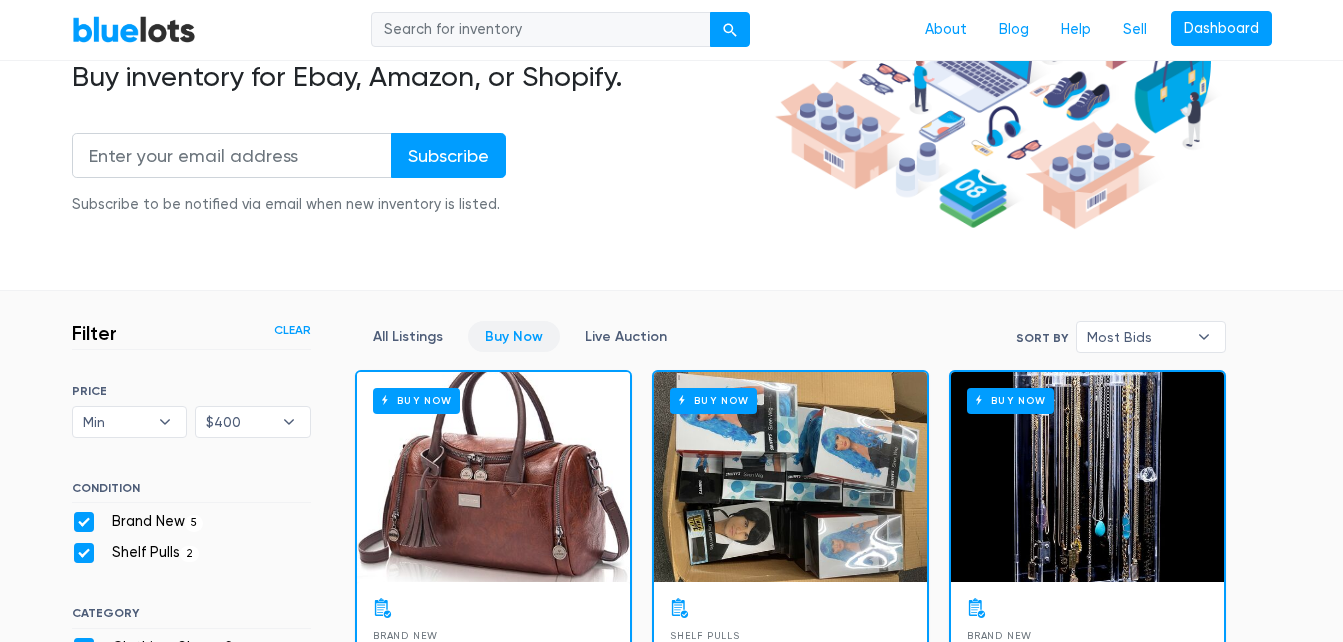 scroll, scrollTop: 0, scrollLeft: 0, axis: both 